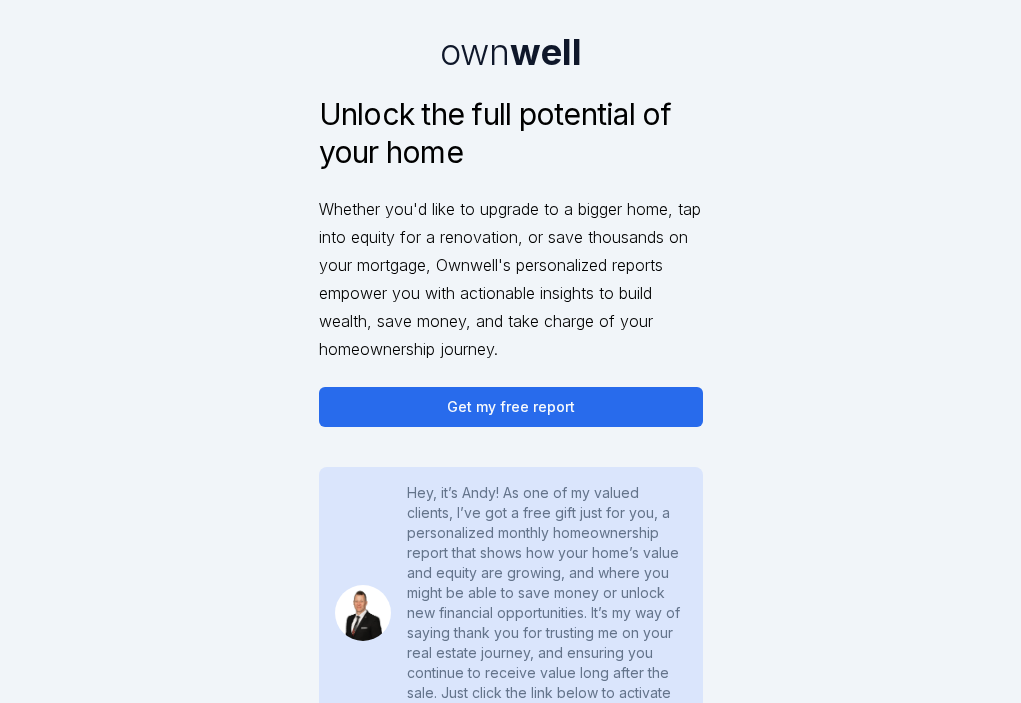 scroll, scrollTop: 0, scrollLeft: 0, axis: both 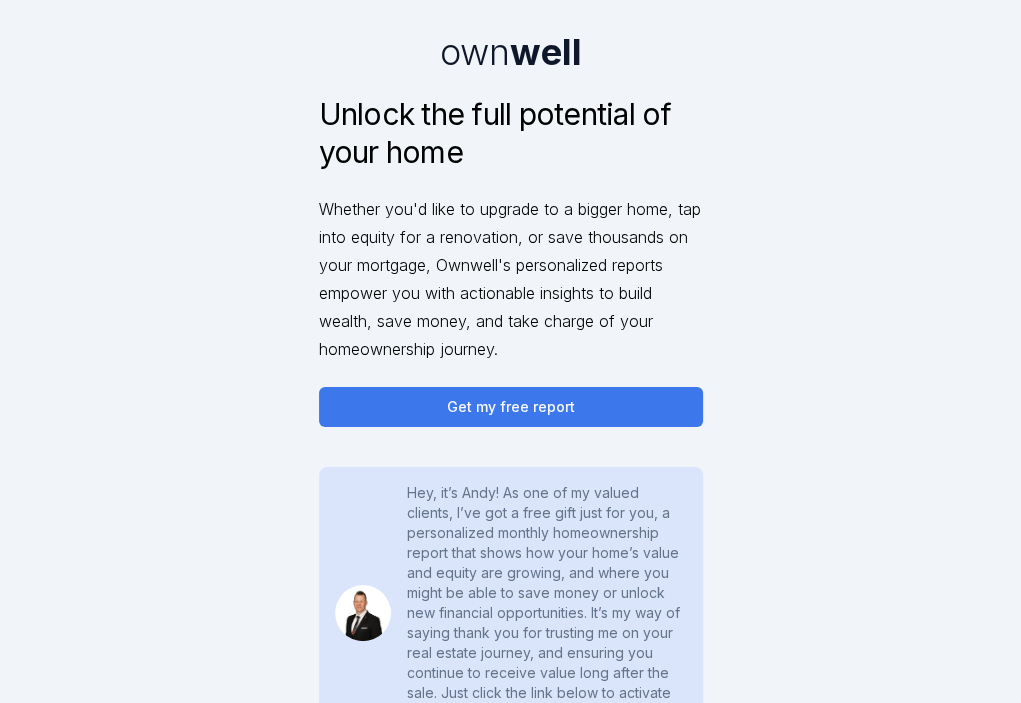 click on "Get my free report" at bounding box center [511, 407] 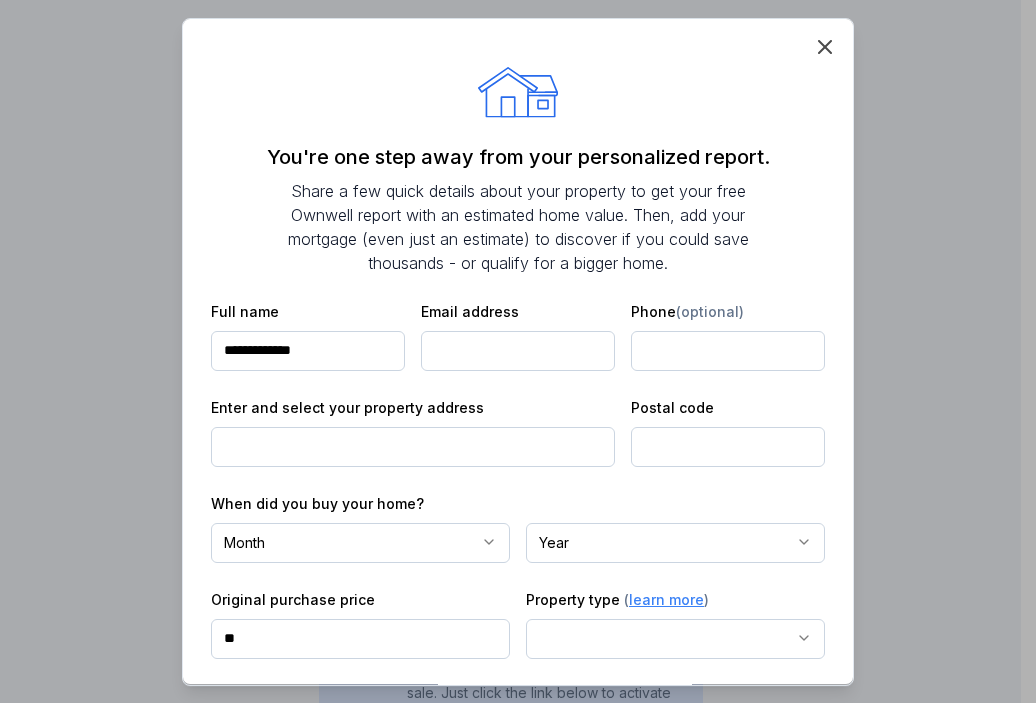 type on "**********" 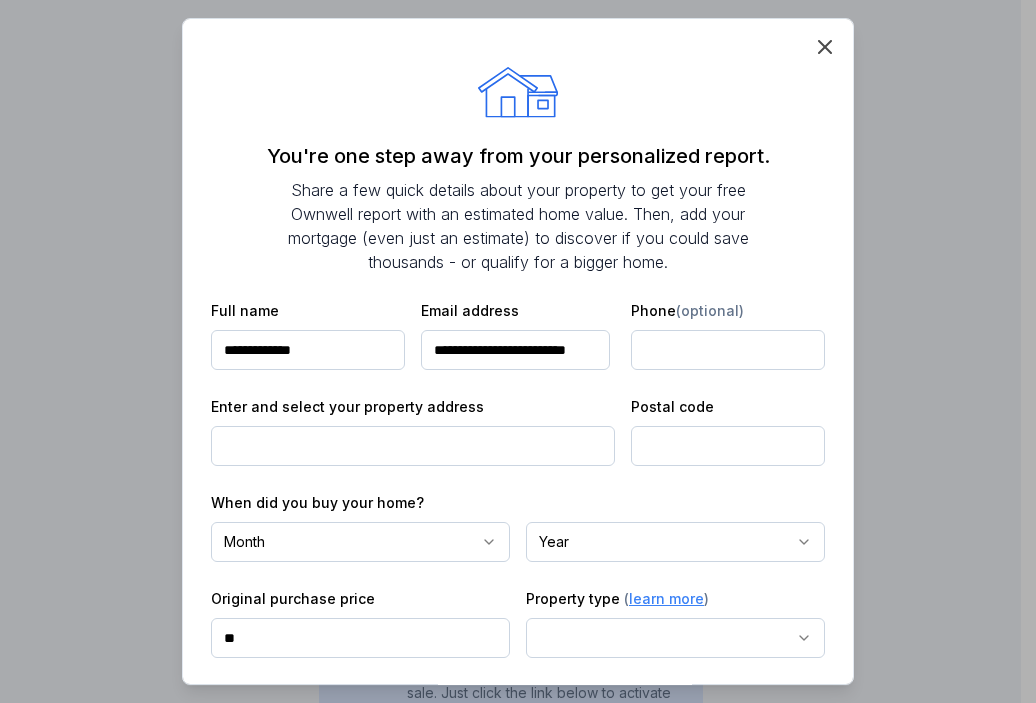 scroll, scrollTop: 0, scrollLeft: 32, axis: horizontal 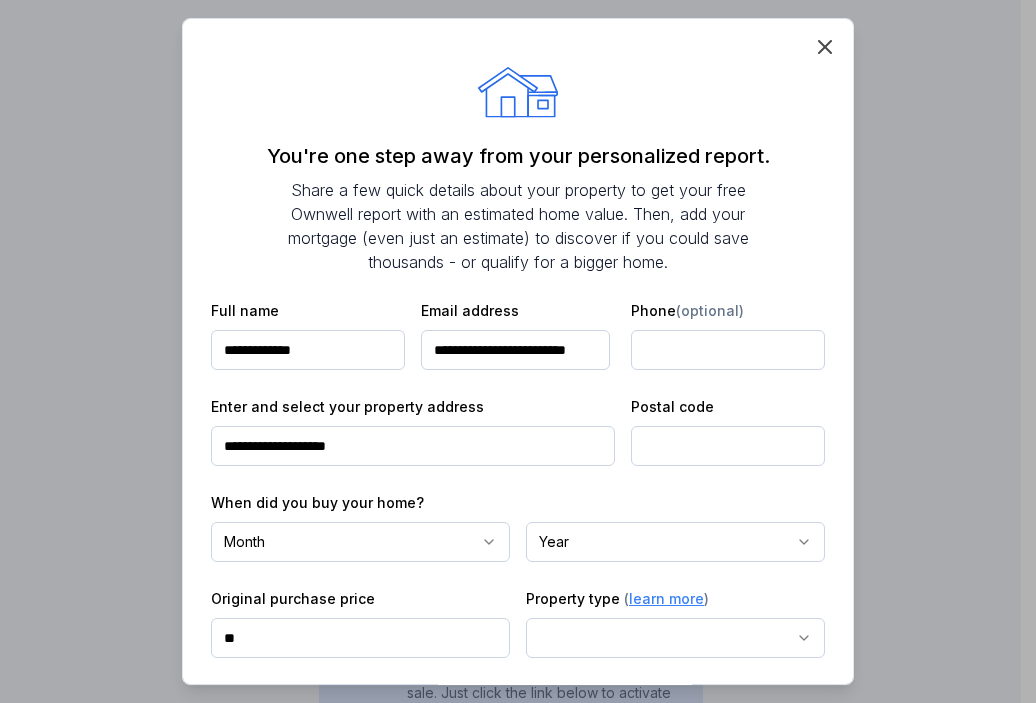 type on "**********" 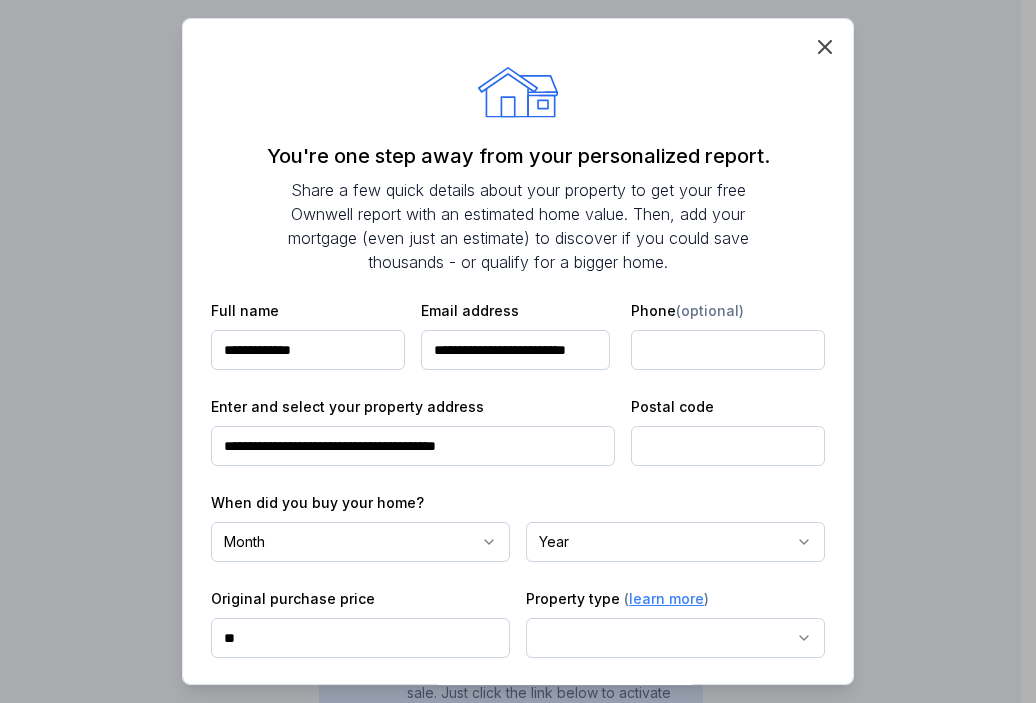 click at bounding box center [728, 446] 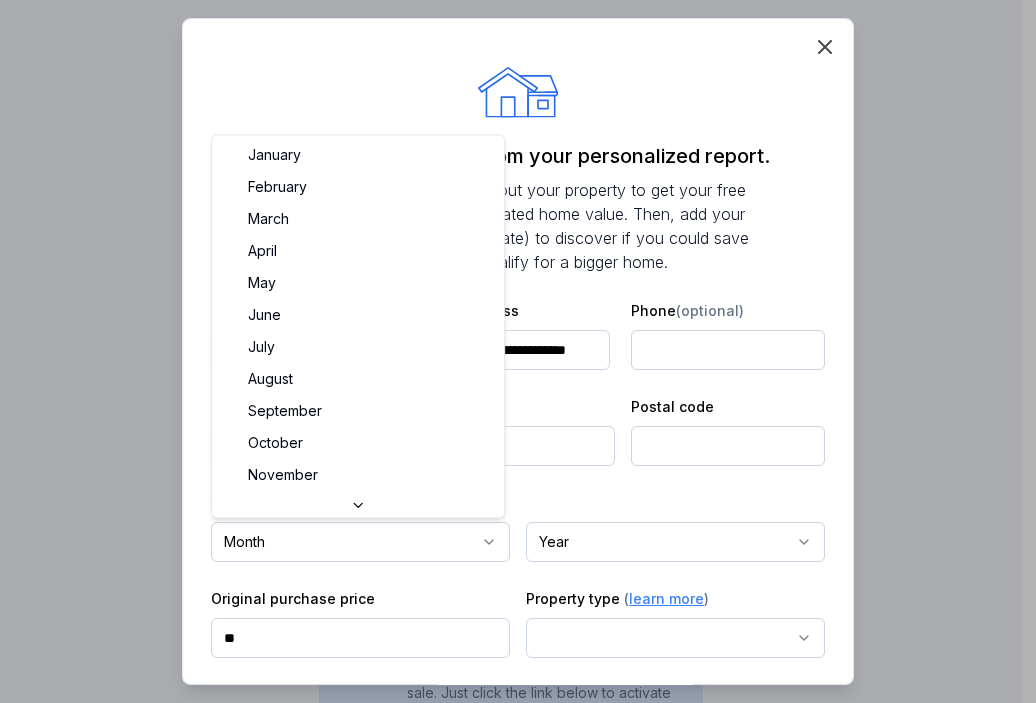 click on "own well Unlock the full potential of your home Whether you'd like to upgrade to a bigger home, tap into equity for a renovation, or save thousands on your mortgage, Ownwell's personalized reports empower you with actionable insights to build wealth, save money, and take charge of your homeownership journey. Hey, it’s [FIRST]!
As one of my valued clients, I’ve got a free gift just for you, a personalized monthly homeownership report that shows how your home’s value and equity are growing, and where you might be able to save money or unlock new financial opportunities.
It’s my way of saying thank you for trusting me on your real estate journey, and ensuring you continue to receive value long after the sale.
Just click the link below to activate your report; it’s quick, easy, and completely free. Get my free report Hear from  [FIRST] [LAST] : See How the Ownwell Report Helps You Save Money and Build Wealth Price Estimate Monitor Your Home's Value Stay updated with monthly home price estimates. Home Equity" at bounding box center (510, 2733) 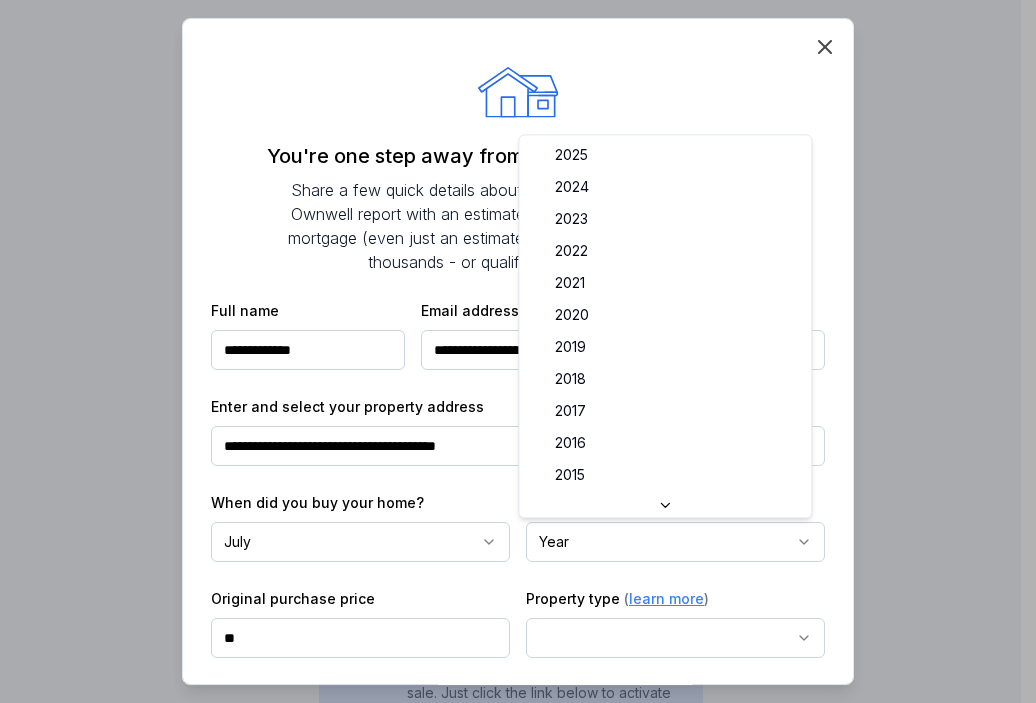 click on "own well Unlock the full potential of your home Whether you'd like to upgrade to a bigger home, tap into equity for a renovation, or save thousands on your mortgage, Ownwell's personalized reports empower you with actionable insights to build wealth, save money, and take charge of your homeownership journey. Hey, it’s [FIRST]!
As one of my valued clients, I’ve got a free gift just for you, a personalized monthly homeownership report that shows how your home’s value and equity are growing, and where you might be able to save money or unlock new financial opportunities.
It’s my way of saying thank you for trusting me on your real estate journey, and ensuring you continue to receive value long after the sale.
Just click the link below to activate your report; it’s quick, easy, and completely free. Get my free report Hear from  [FIRST] [LAST] : See How the Ownwell Report Helps You Save Money and Build Wealth Price Estimate Monitor Your Home's Value Stay updated with monthly home price estimates. Home Equity" at bounding box center (510, 2733) 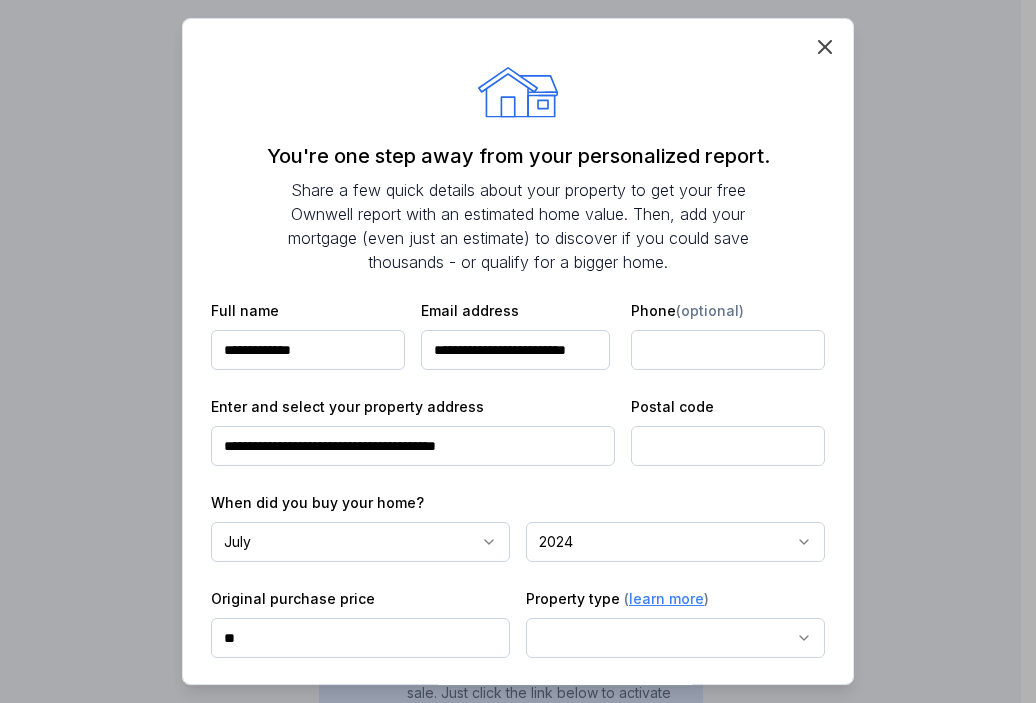 click on "**" at bounding box center [360, 638] 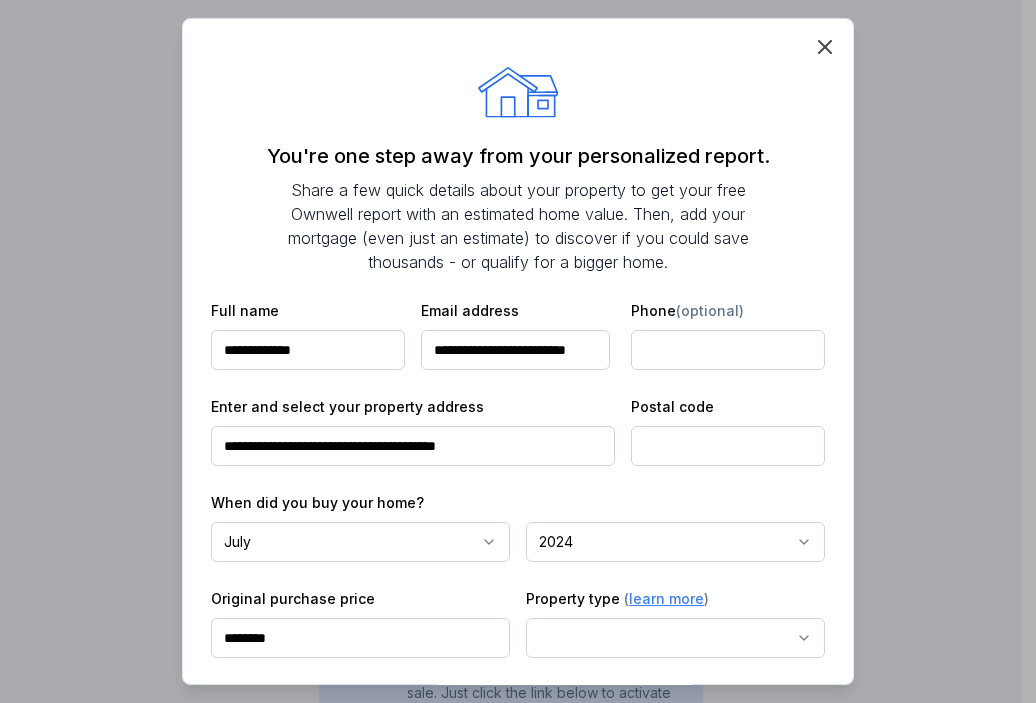 type on "********" 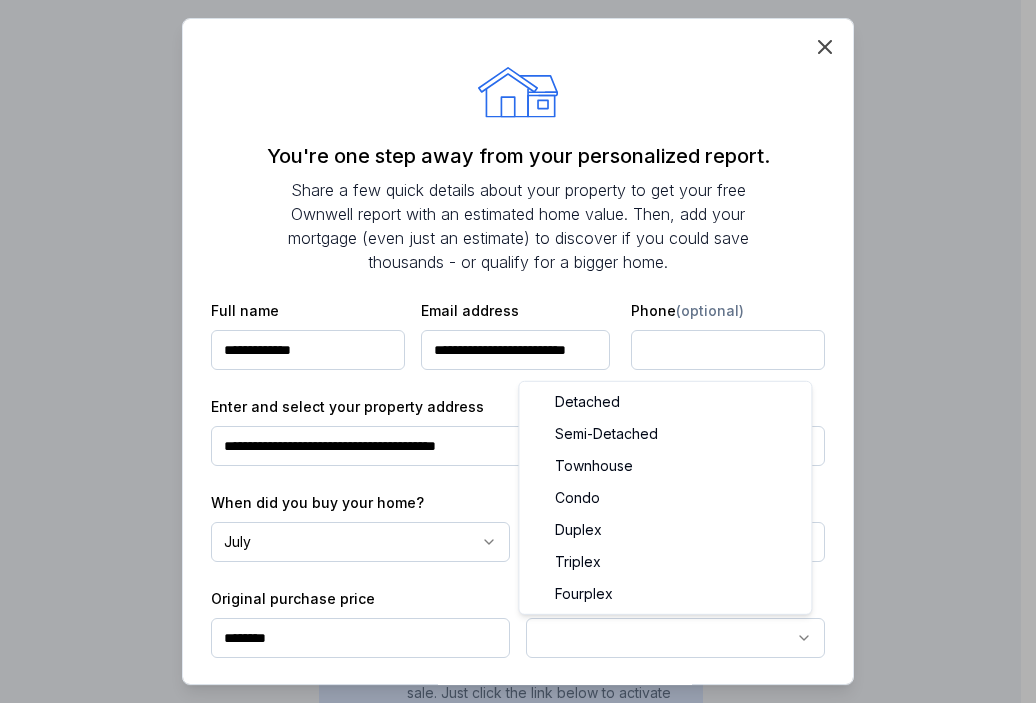 click on "own well Unlock the full potential of your home Whether you'd like to upgrade to a bigger home, tap into equity for a renovation, or save thousands on your mortgage, Ownwell's personalized reports empower you with actionable insights to build wealth, save money, and take charge of your homeownership journey. Hey, it’s [FIRST]!
As one of my valued clients, I’ve got a free gift just for you, a personalized monthly homeownership report that shows how your home’s value and equity are growing, and where you might be able to save money or unlock new financial opportunities.
It’s my way of saying thank you for trusting me on your real estate journey, and ensuring you continue to receive value long after the sale.
Just click the link below to activate your report; it’s quick, easy, and completely free. Get my free report Hear from  [FIRST] [LAST] : See How the Ownwell Report Helps You Save Money and Build Wealth Price Estimate Monitor Your Home's Value Stay updated with monthly home price estimates. Home Equity" at bounding box center (510, 2733) 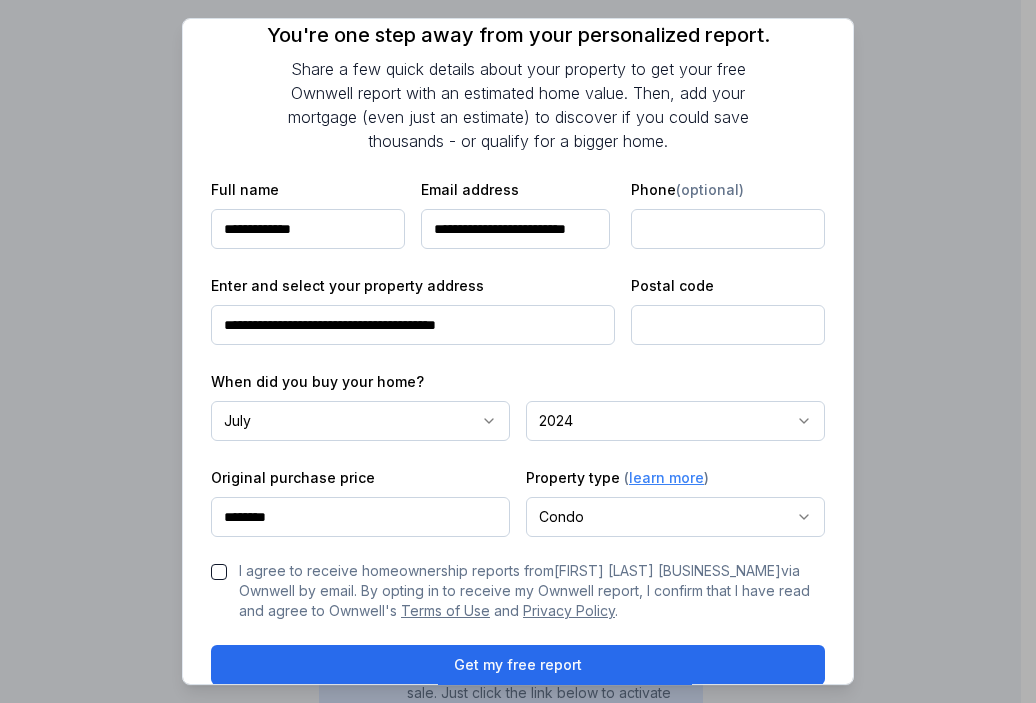 scroll, scrollTop: 160, scrollLeft: 0, axis: vertical 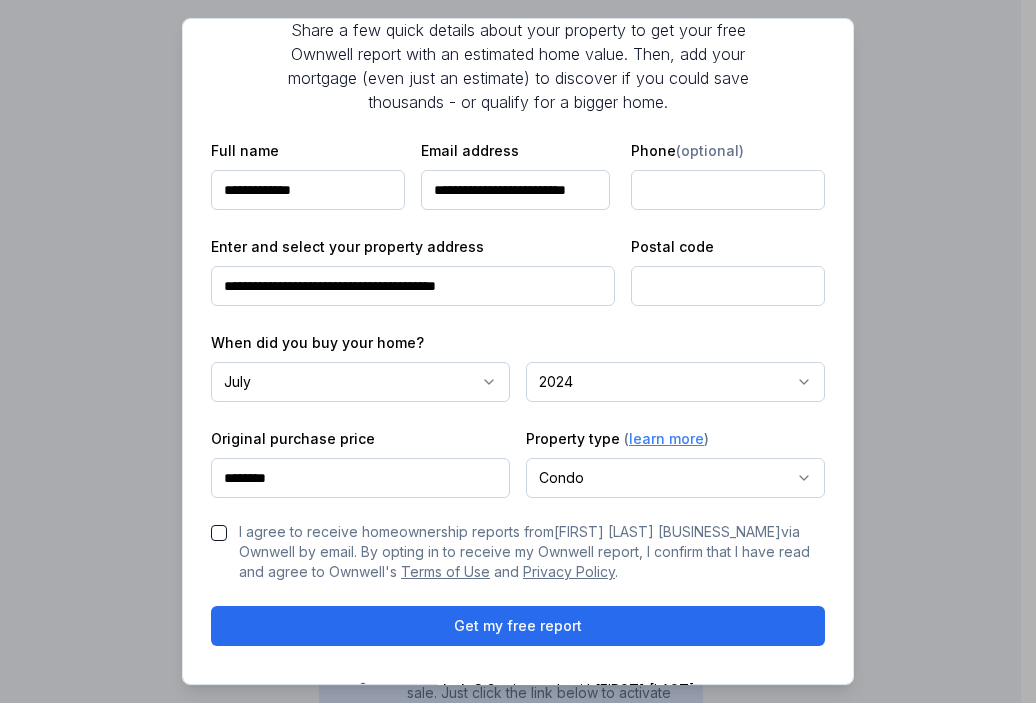 click on "I agree to receive homeownership reports from  [FIRST] [LAST] [BUSINESS_NAME]  via Ownwell by email. By opting in to receive my Ownwell report, I confirm that I have read and agree to Ownwell's   Terms of Use   and   Privacy Policy ." at bounding box center (219, 533) 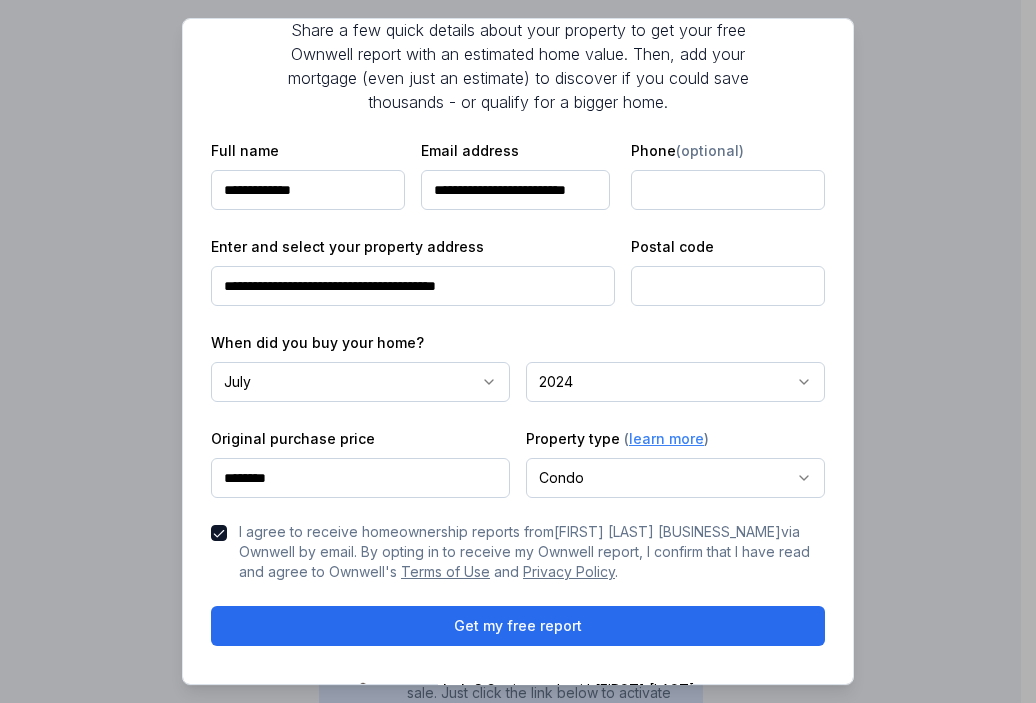 click at bounding box center [728, 286] 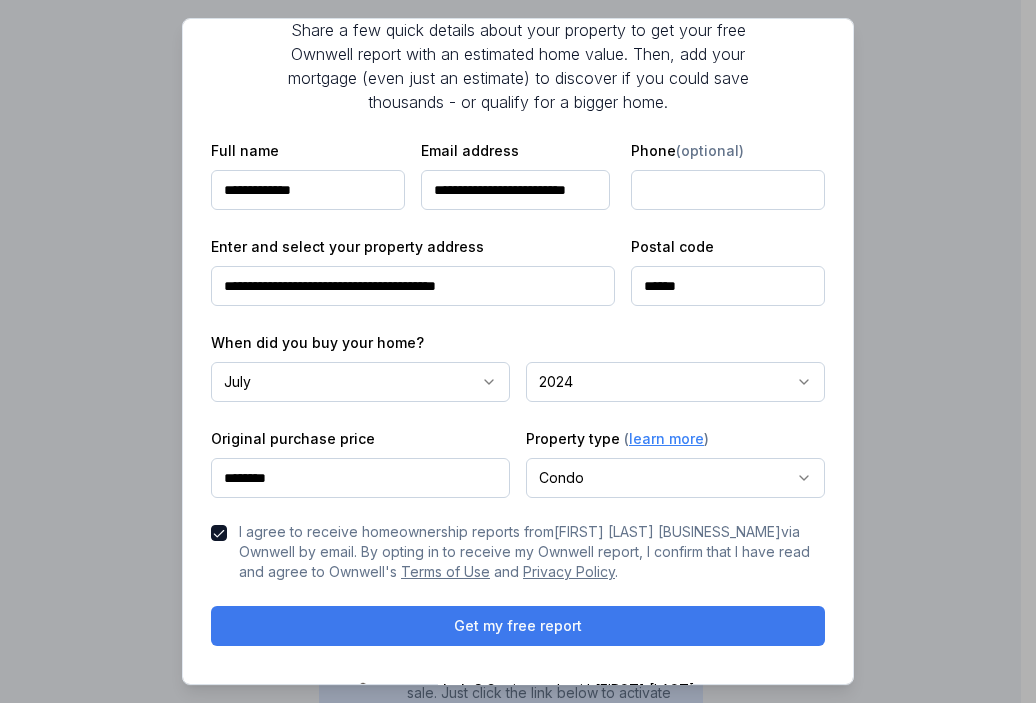 type on "******" 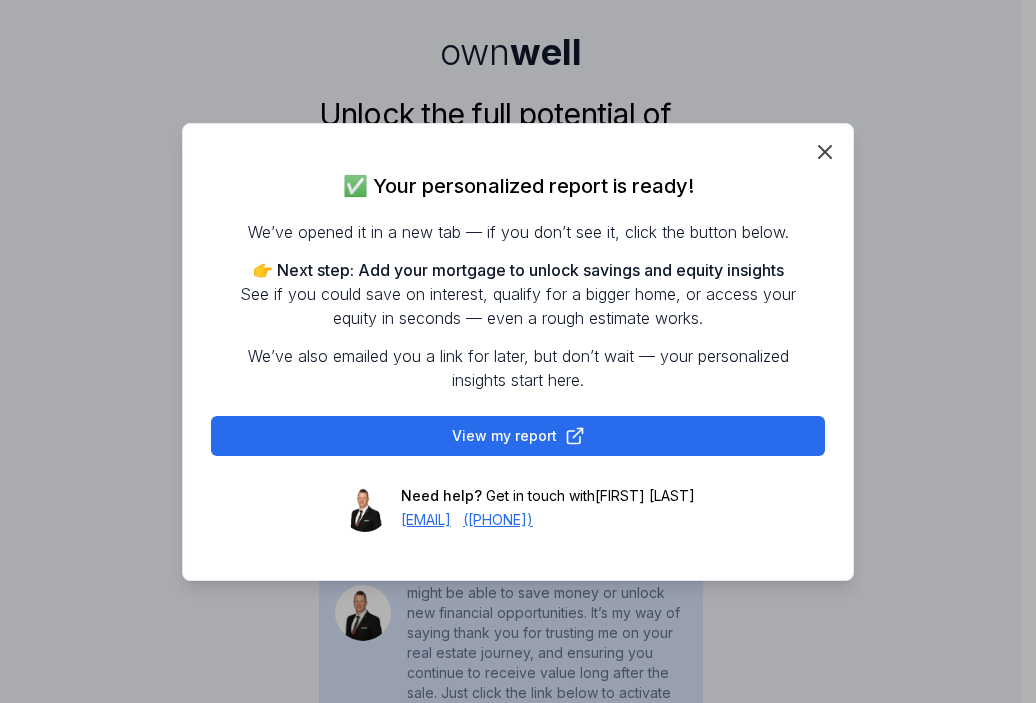 scroll, scrollTop: 0, scrollLeft: 0, axis: both 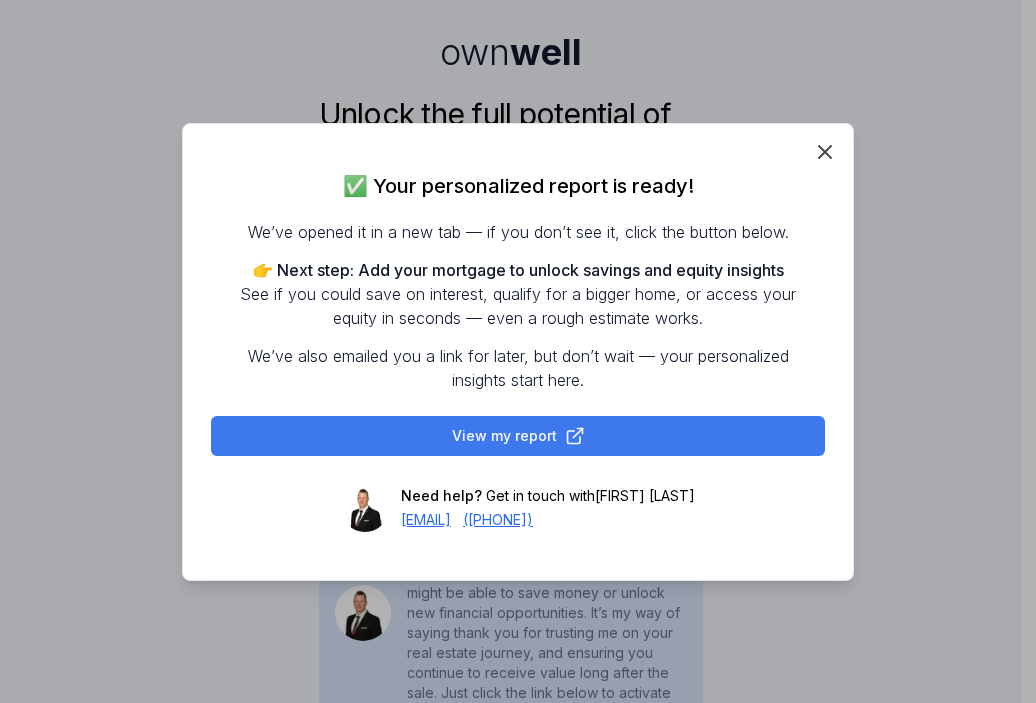 click on "View my report" at bounding box center (518, 436) 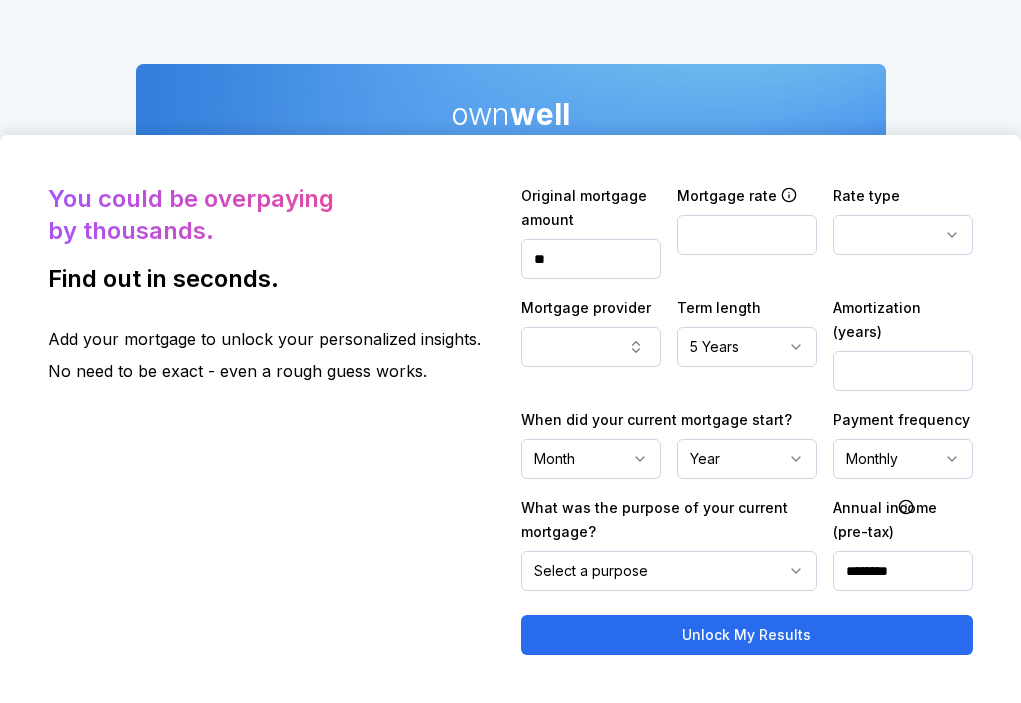 scroll, scrollTop: 0, scrollLeft: 0, axis: both 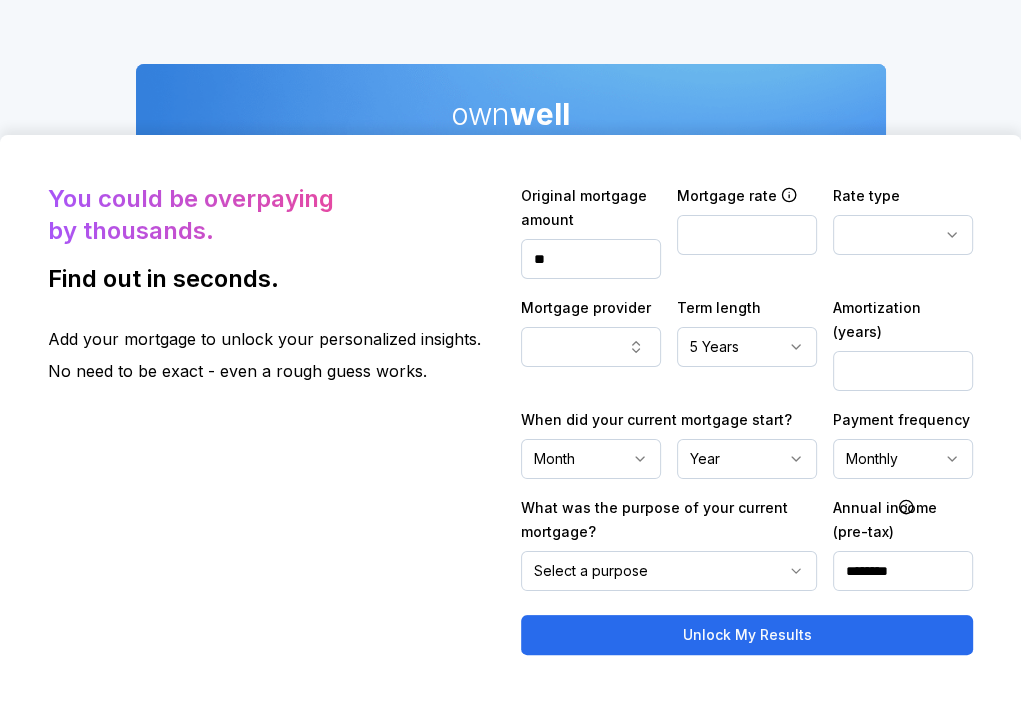 click on "**" at bounding box center (591, 259) 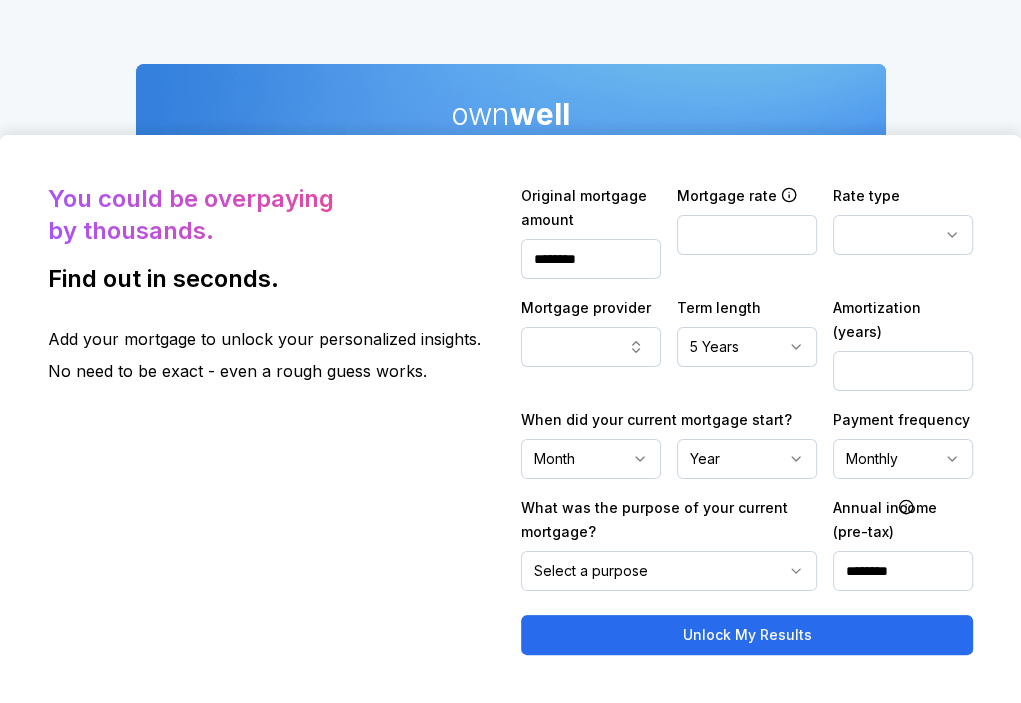 type on "********" 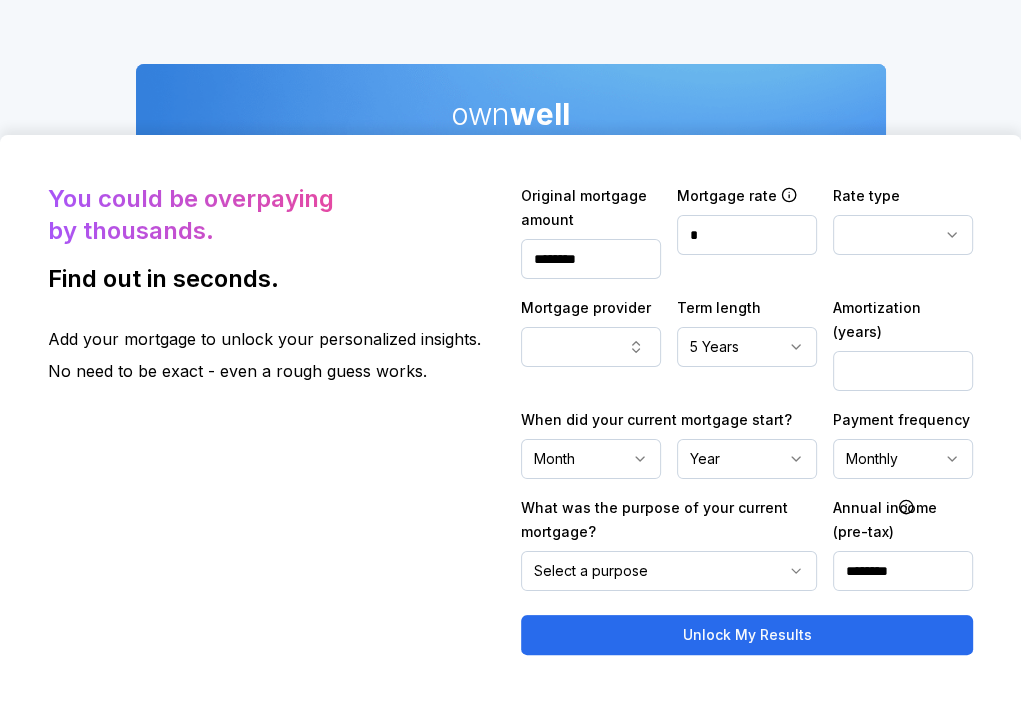 type on "*" 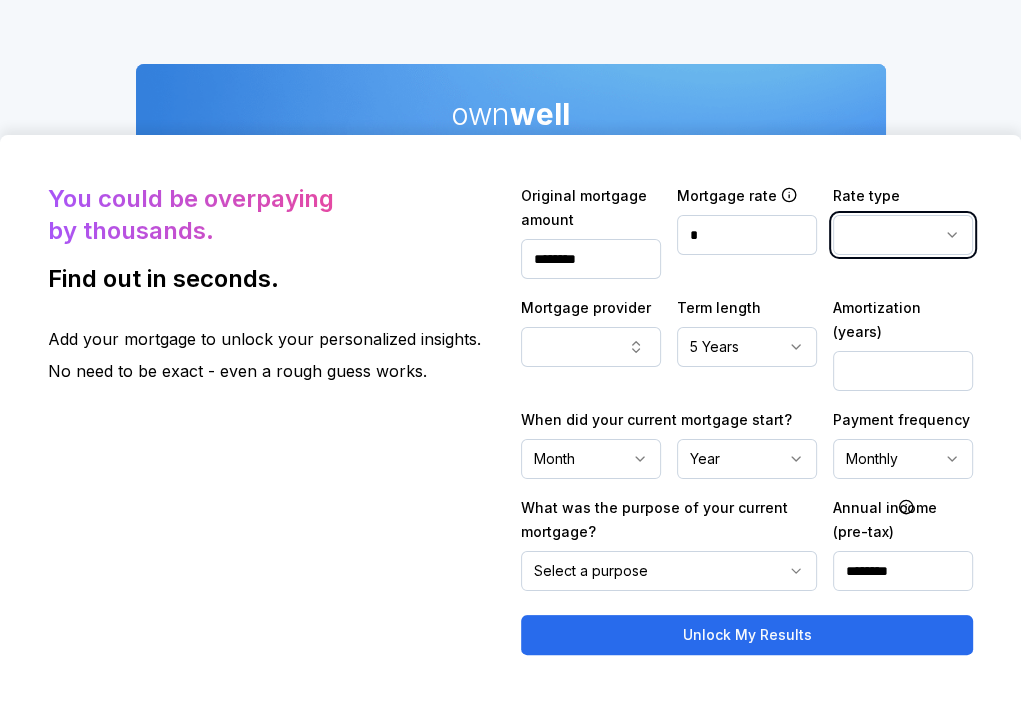 type 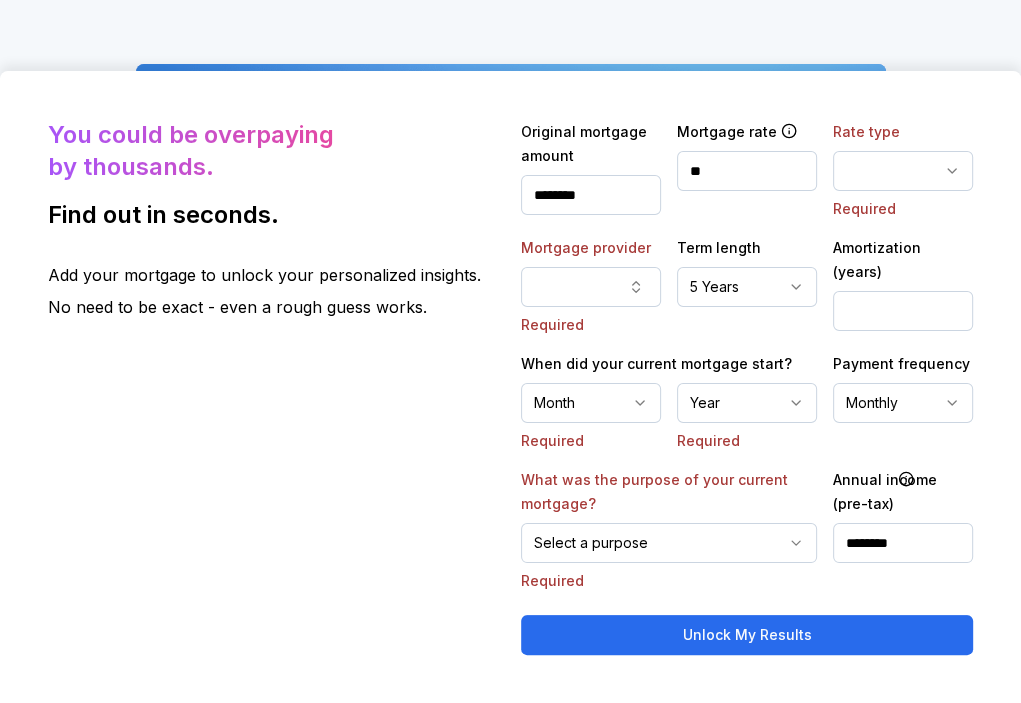 click on "**" at bounding box center [747, 171] 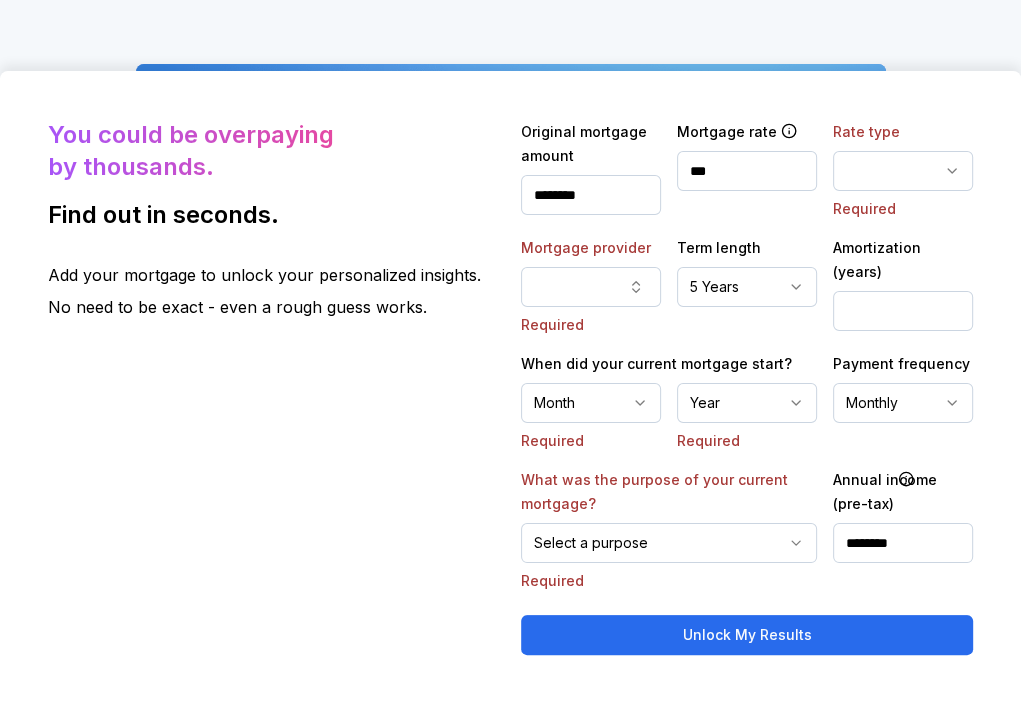type on "***" 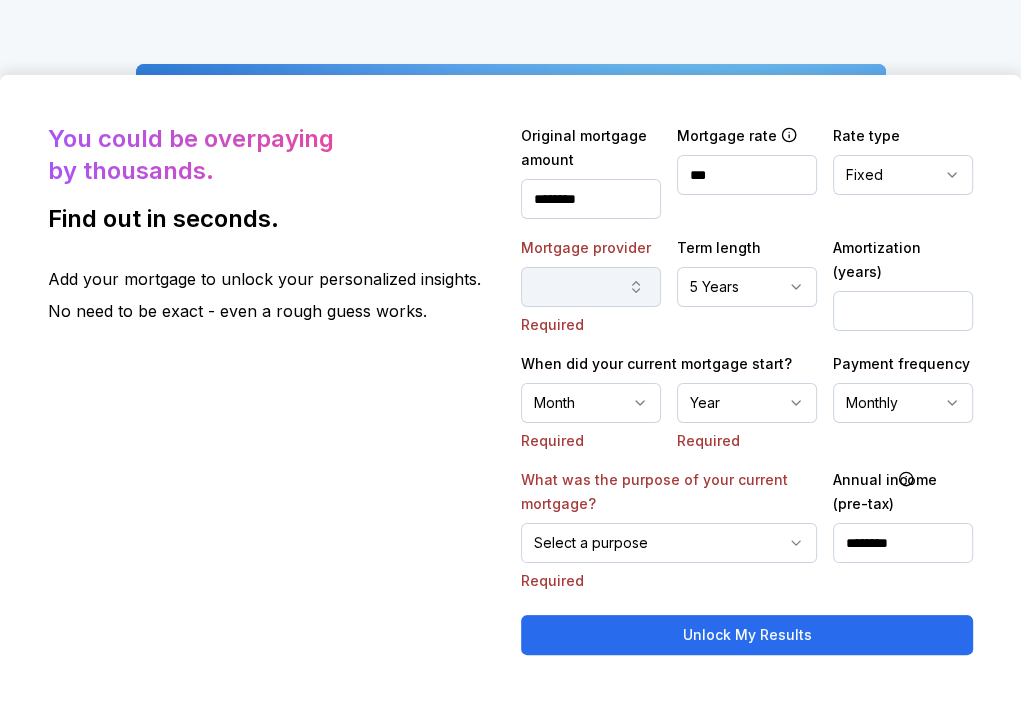 click 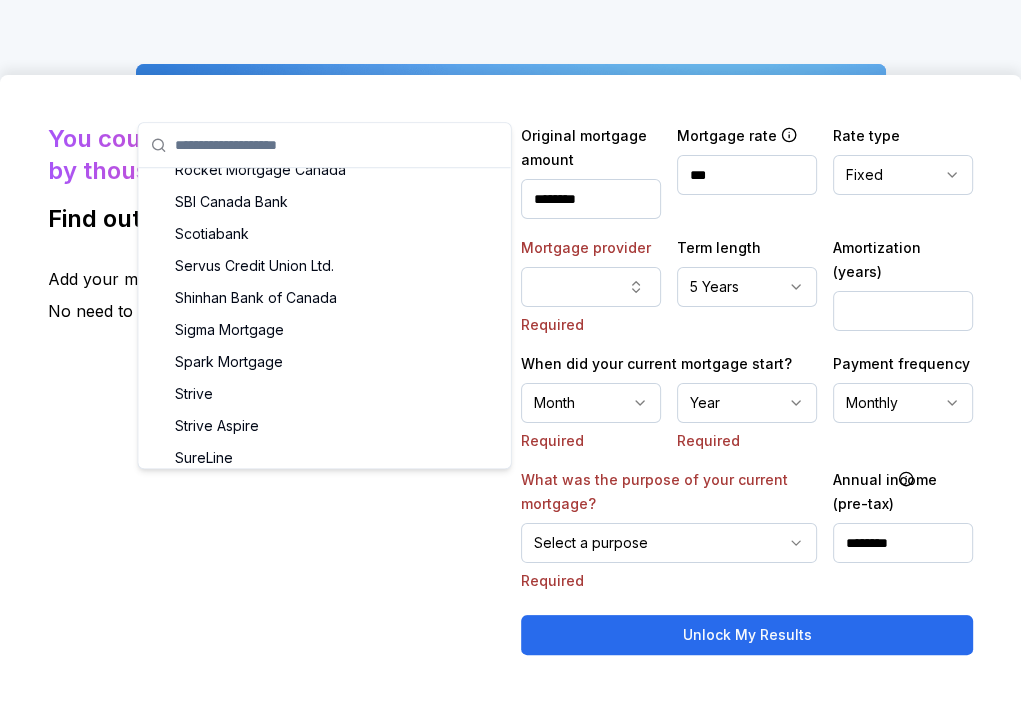 scroll, scrollTop: 2625, scrollLeft: 0, axis: vertical 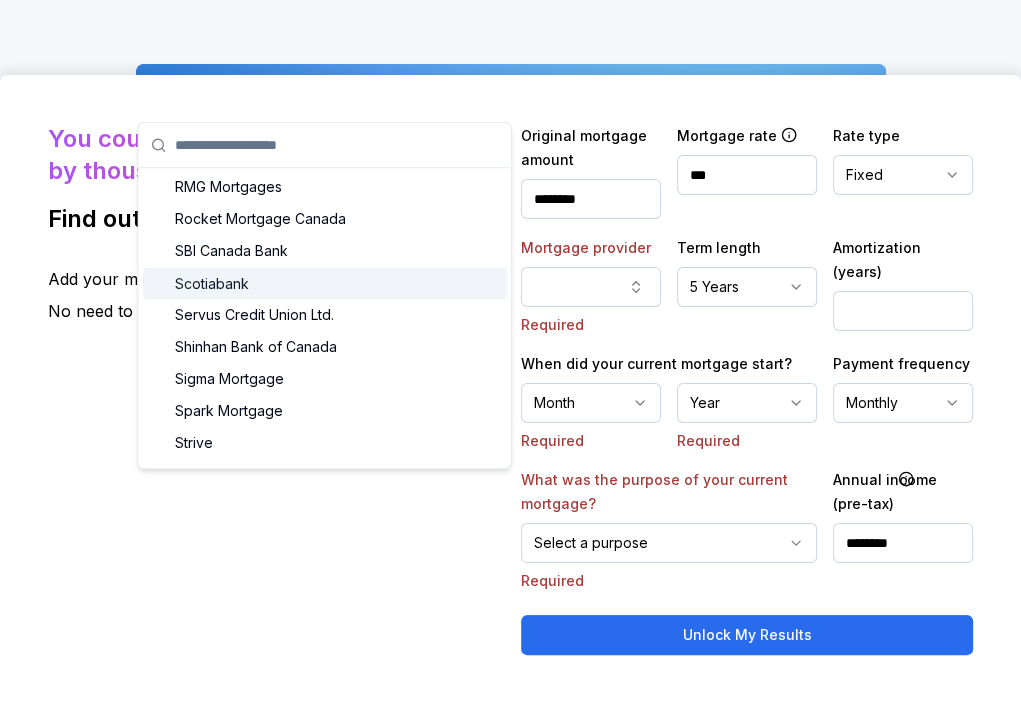 click on "Scotiabank" at bounding box center [325, 283] 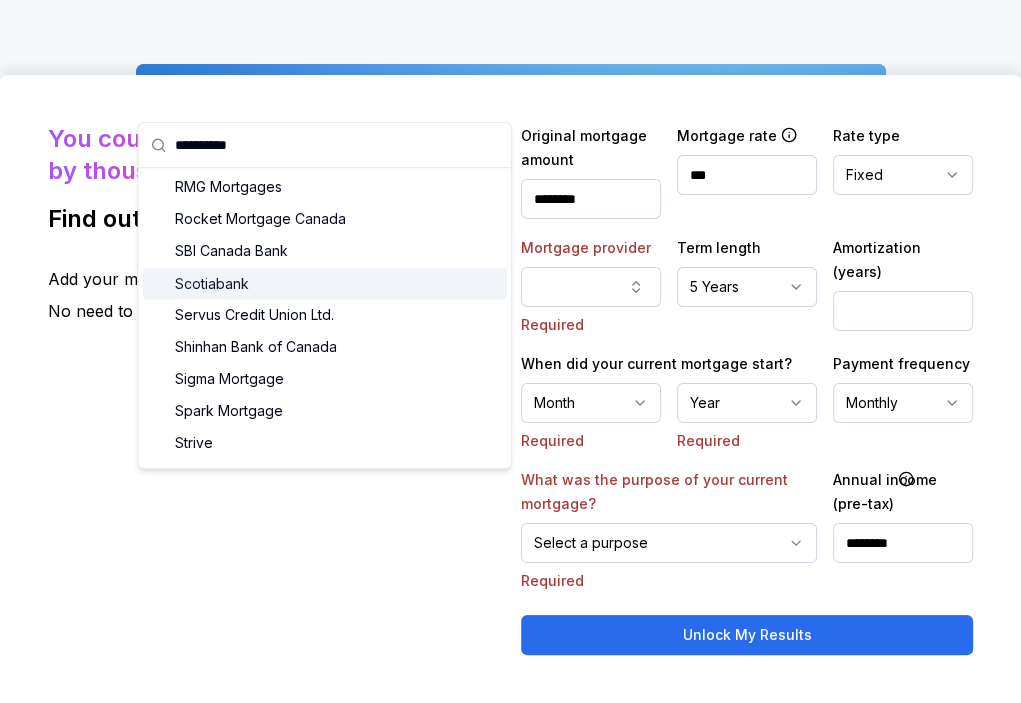 scroll, scrollTop: 0, scrollLeft: 0, axis: both 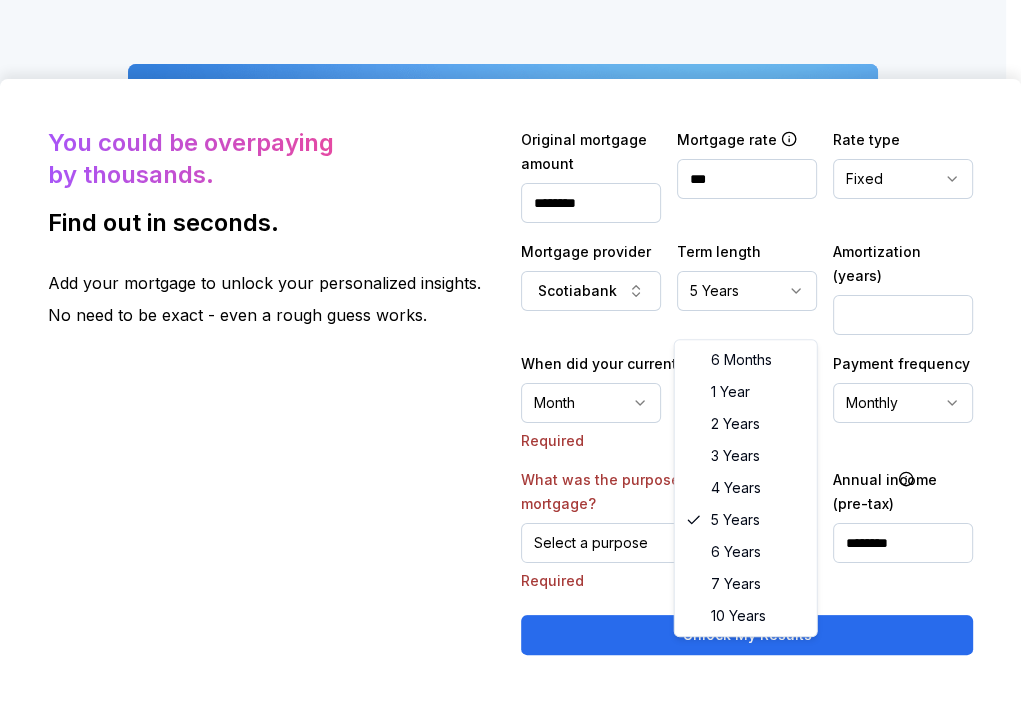 click 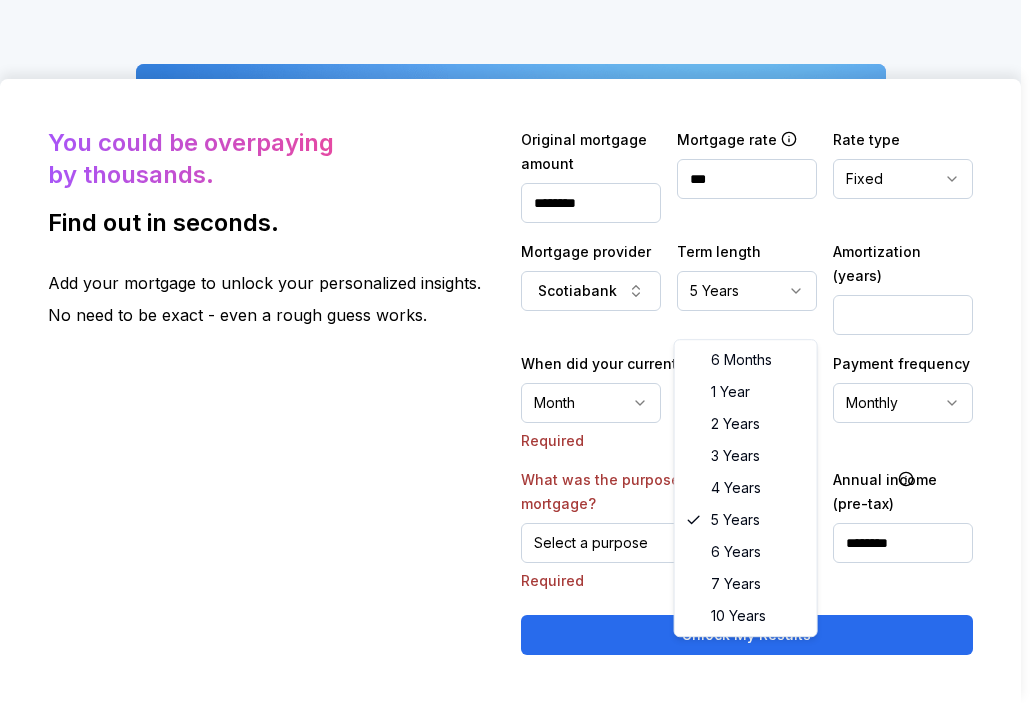 select on "**" 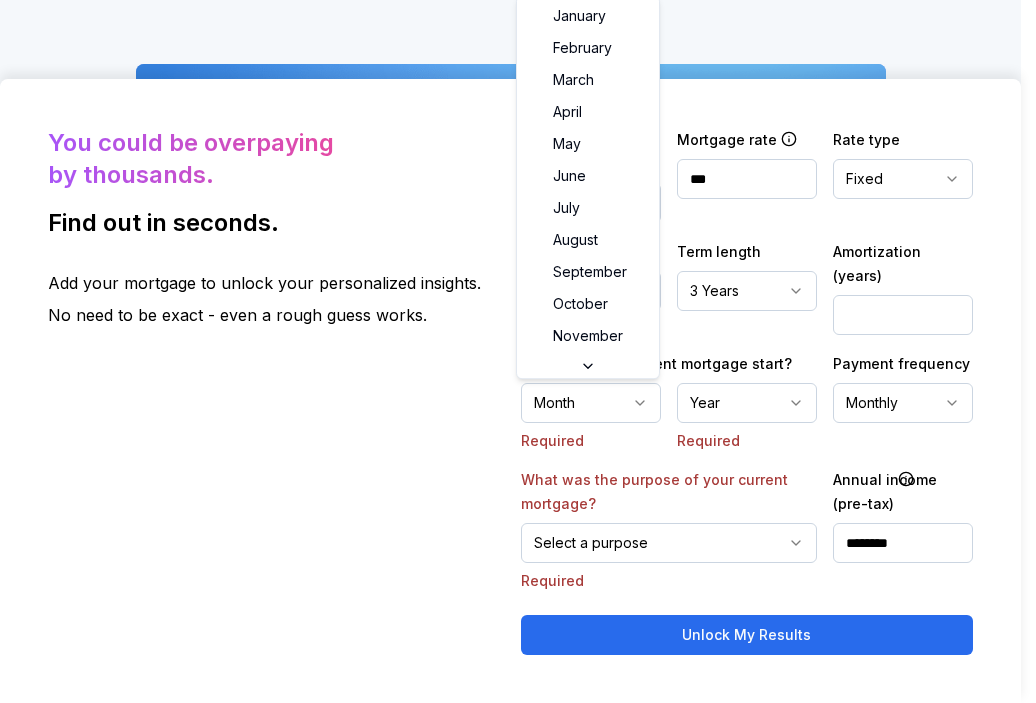 click 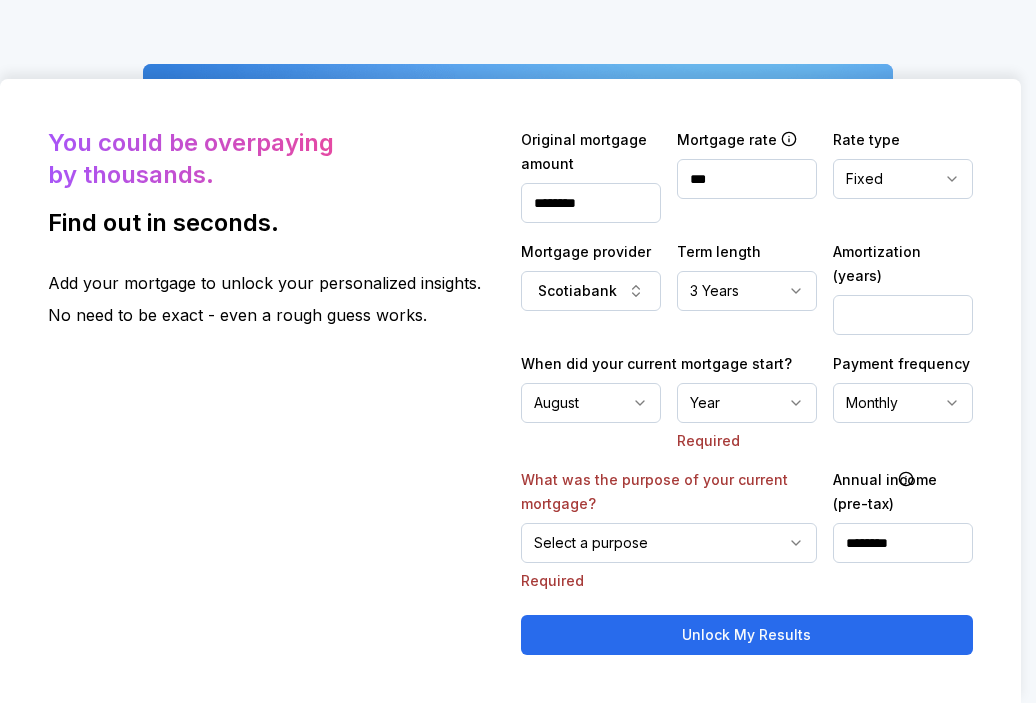 click 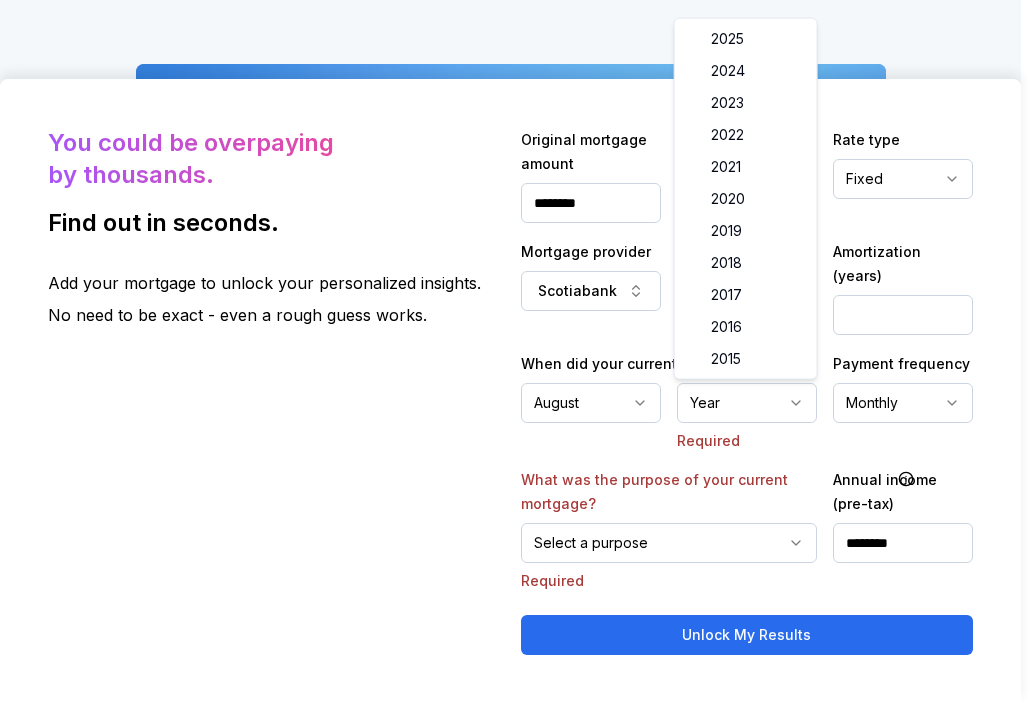select on "****" 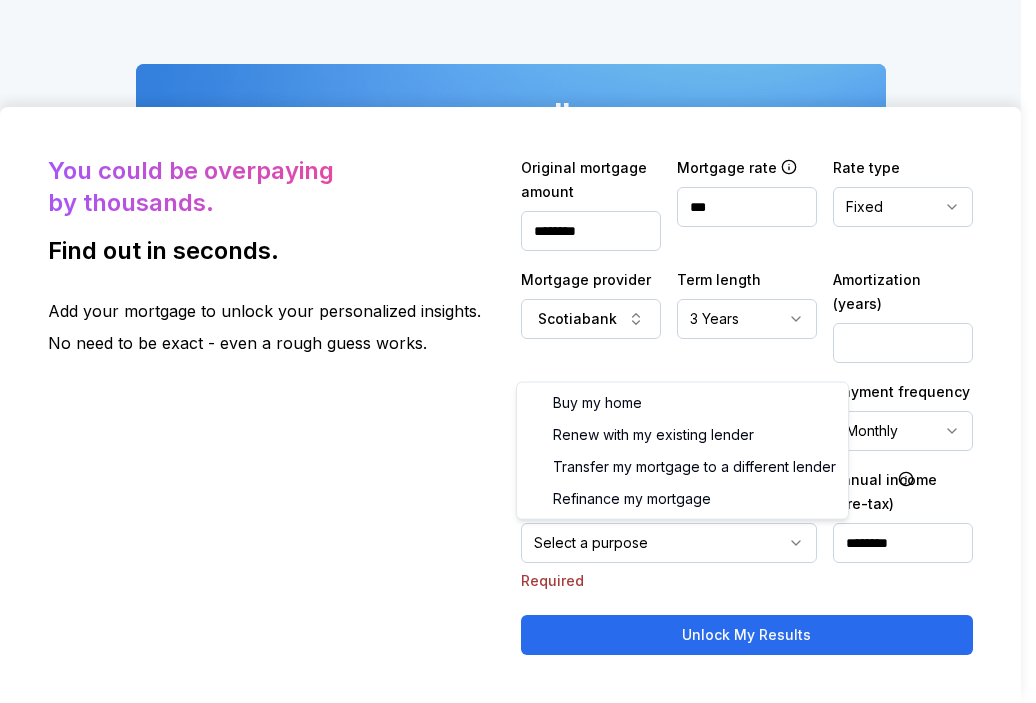 click 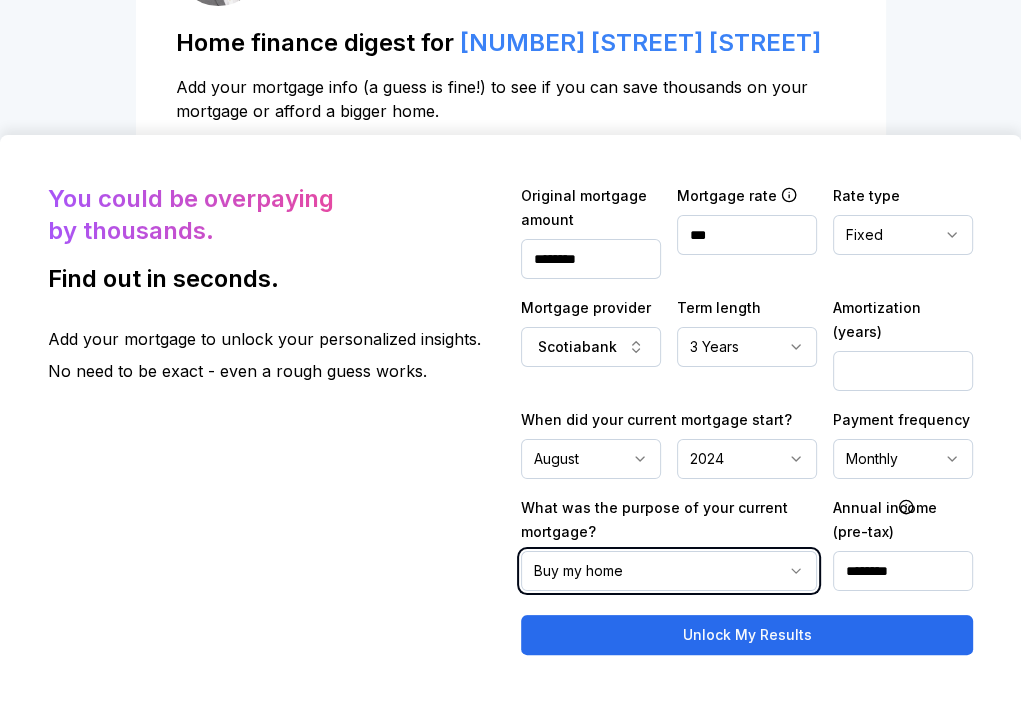 scroll, scrollTop: 608, scrollLeft: 0, axis: vertical 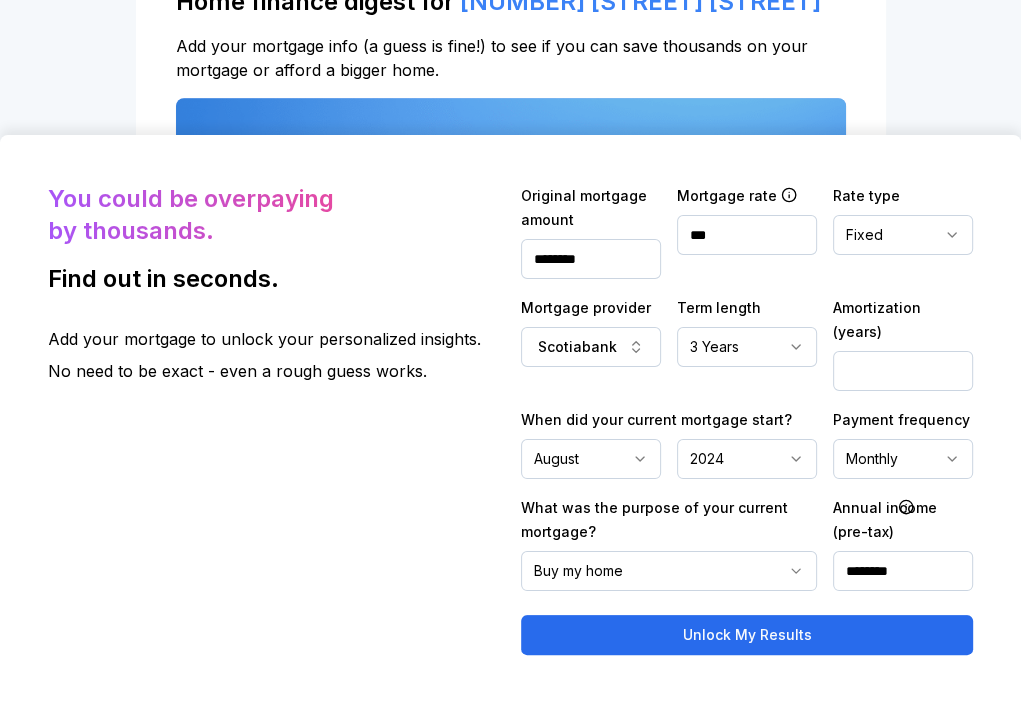 click on "********" at bounding box center [903, 571] 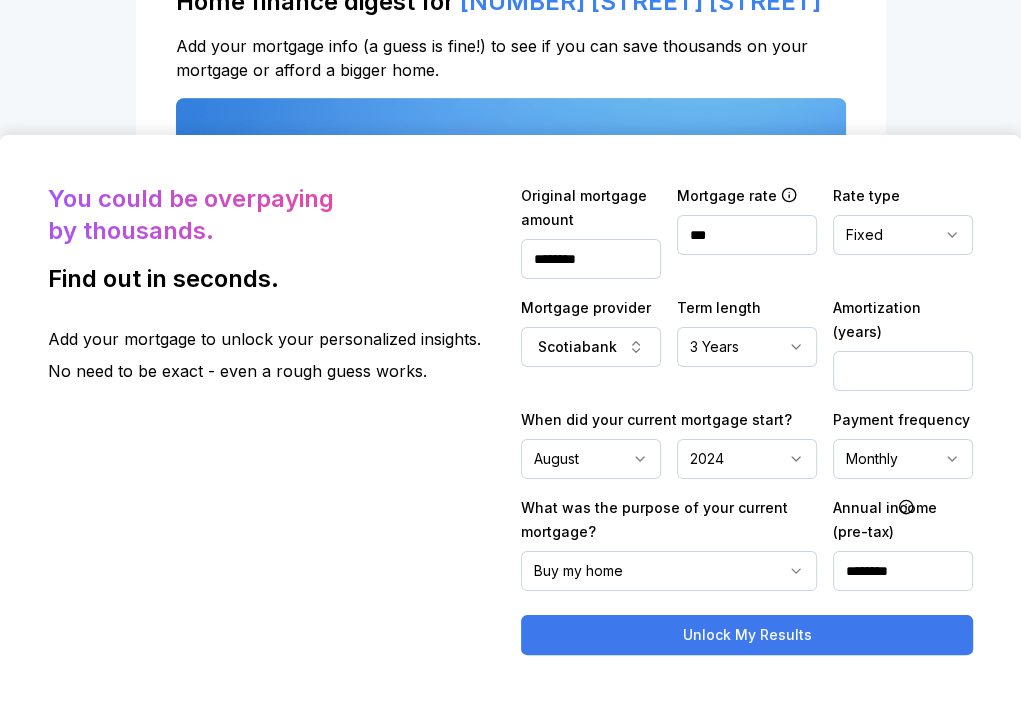 type on "********" 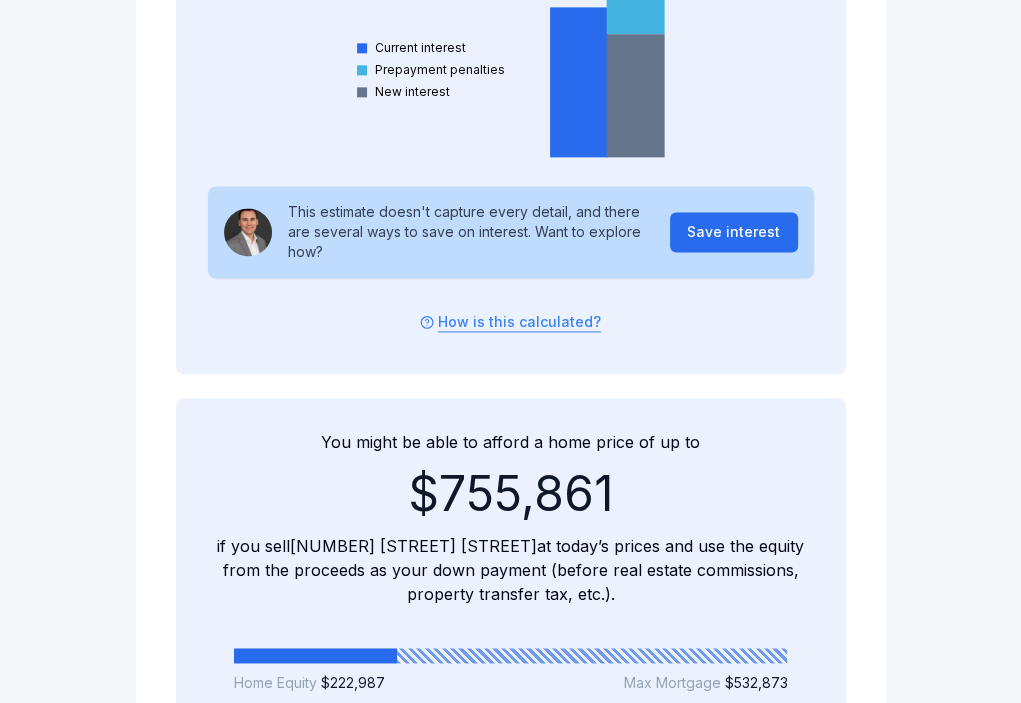 scroll, scrollTop: 1882, scrollLeft: 0, axis: vertical 